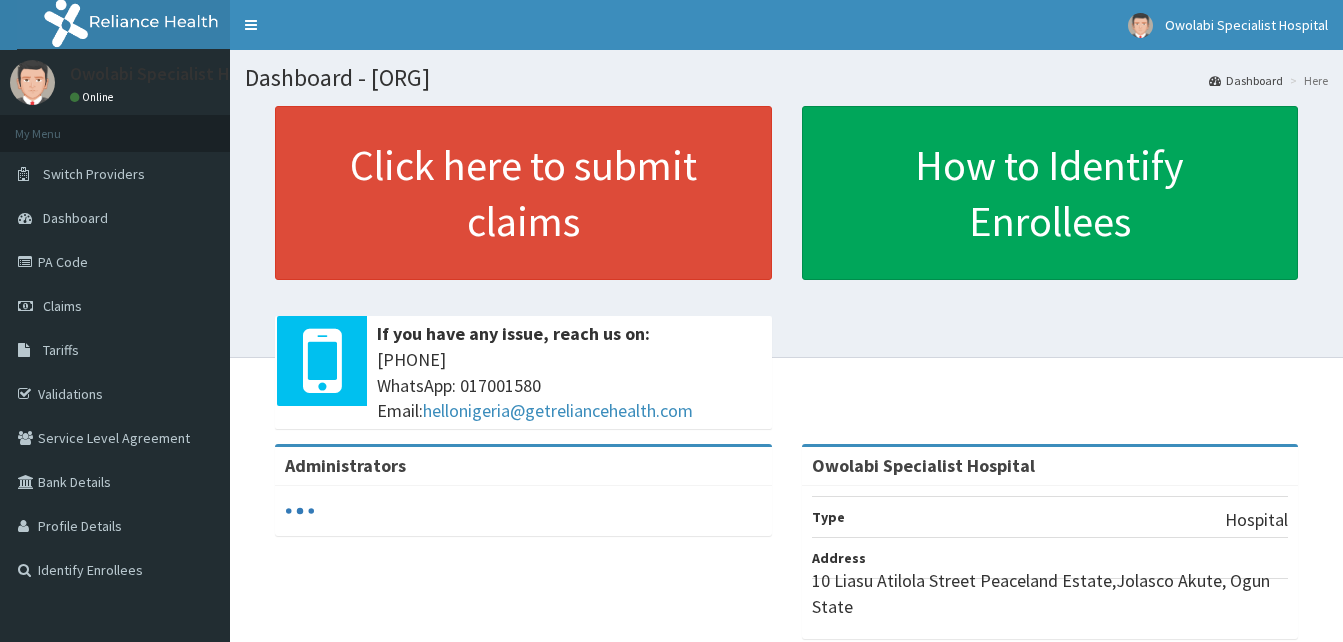 scroll, scrollTop: 0, scrollLeft: 0, axis: both 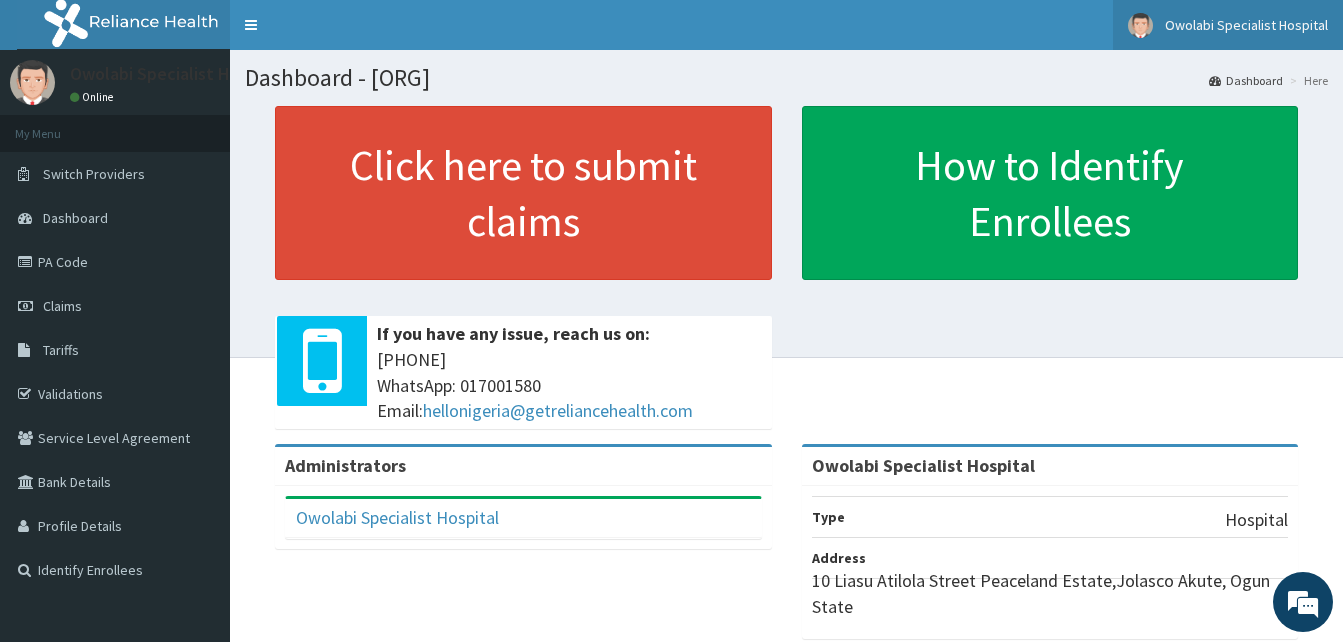 click on "Owolabi Specialist Hospital" at bounding box center (1228, 25) 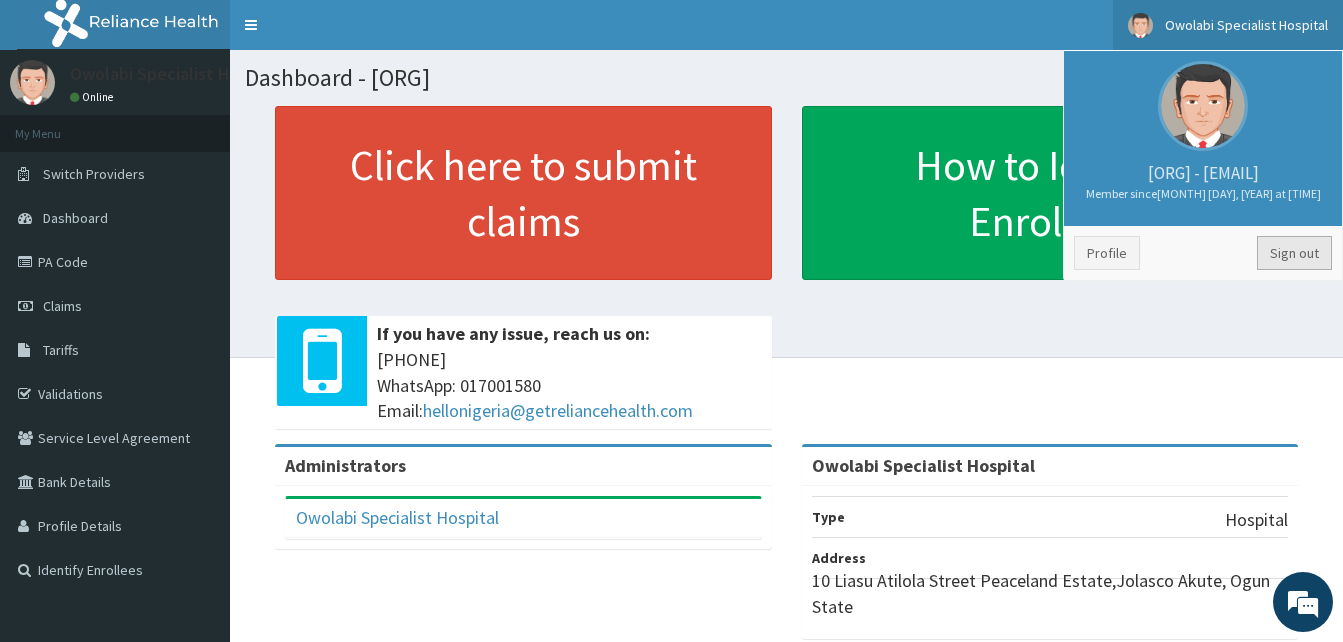 click on "Sign out" at bounding box center (1294, 253) 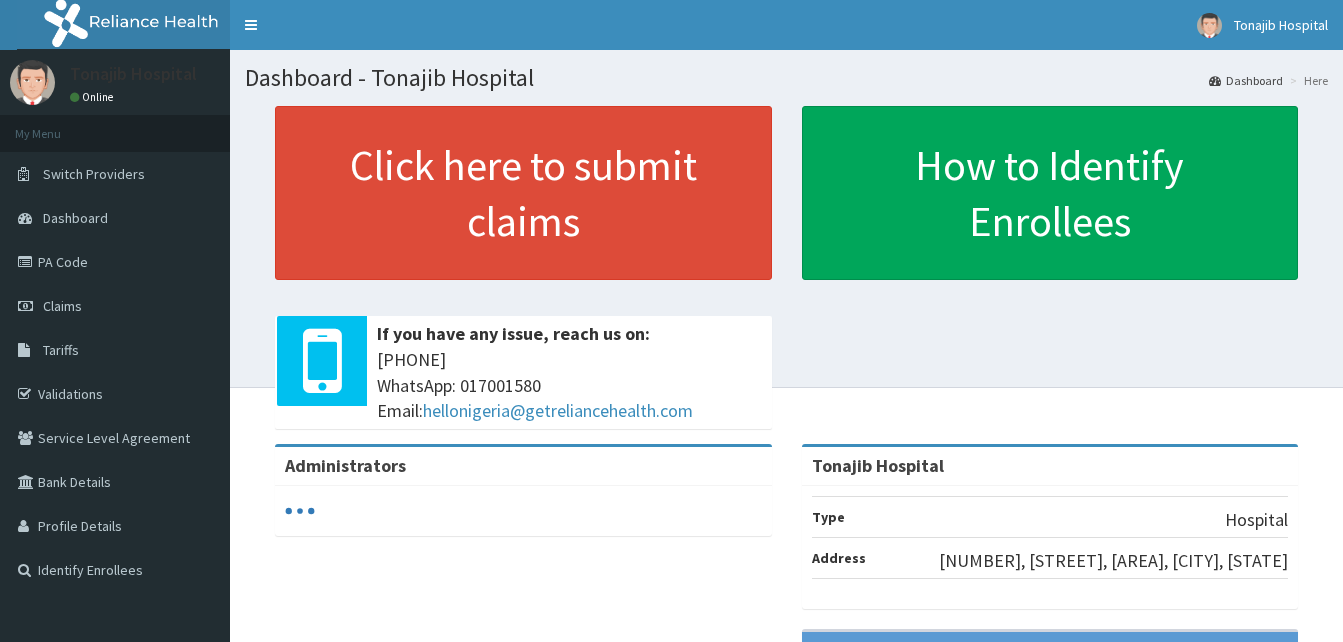 scroll, scrollTop: 0, scrollLeft: 0, axis: both 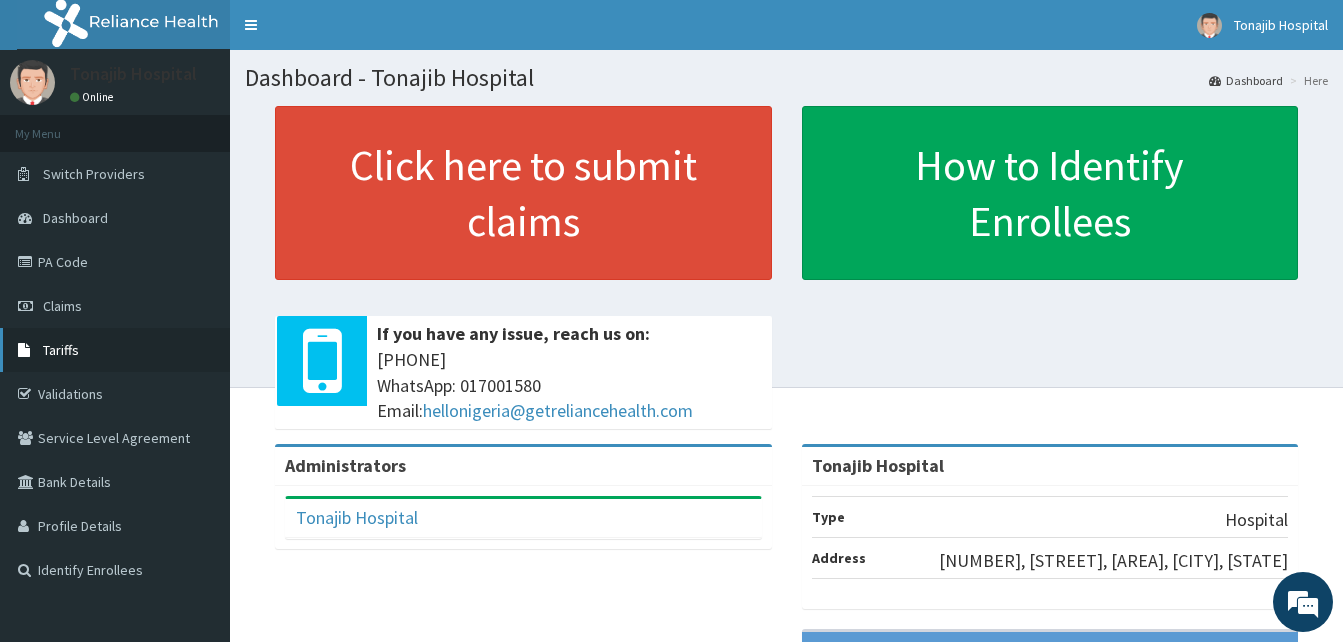 click on "Tariffs" at bounding box center [115, 350] 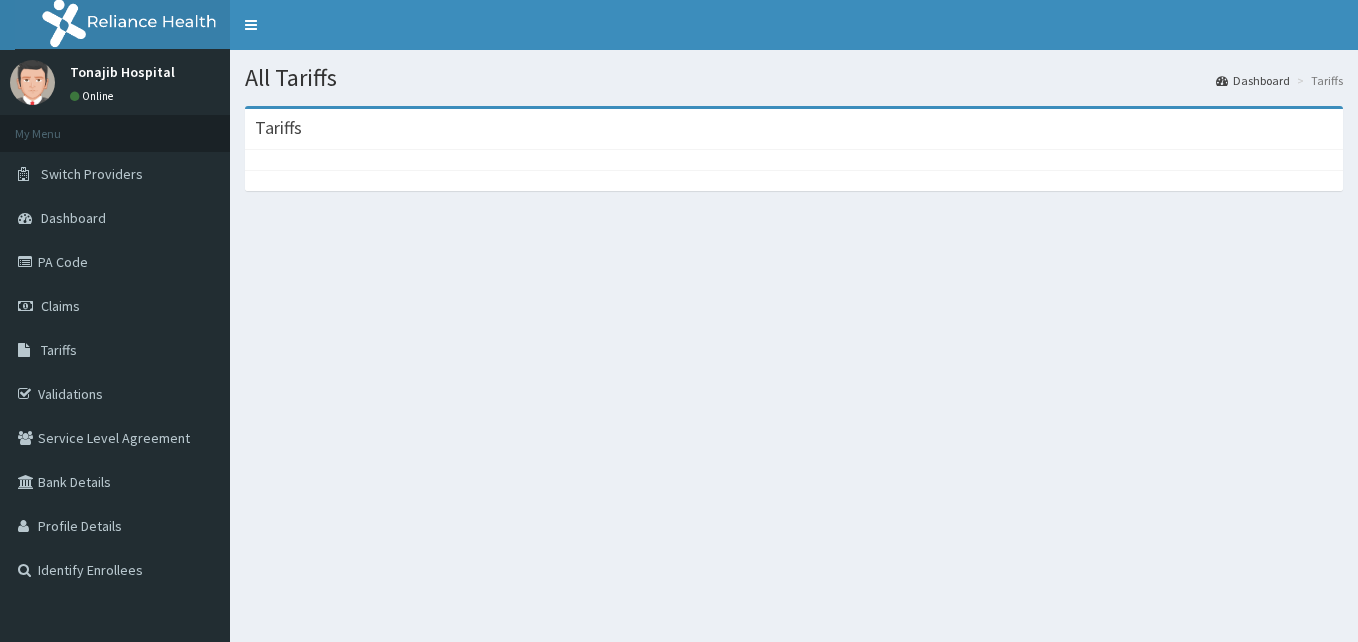 scroll, scrollTop: 0, scrollLeft: 0, axis: both 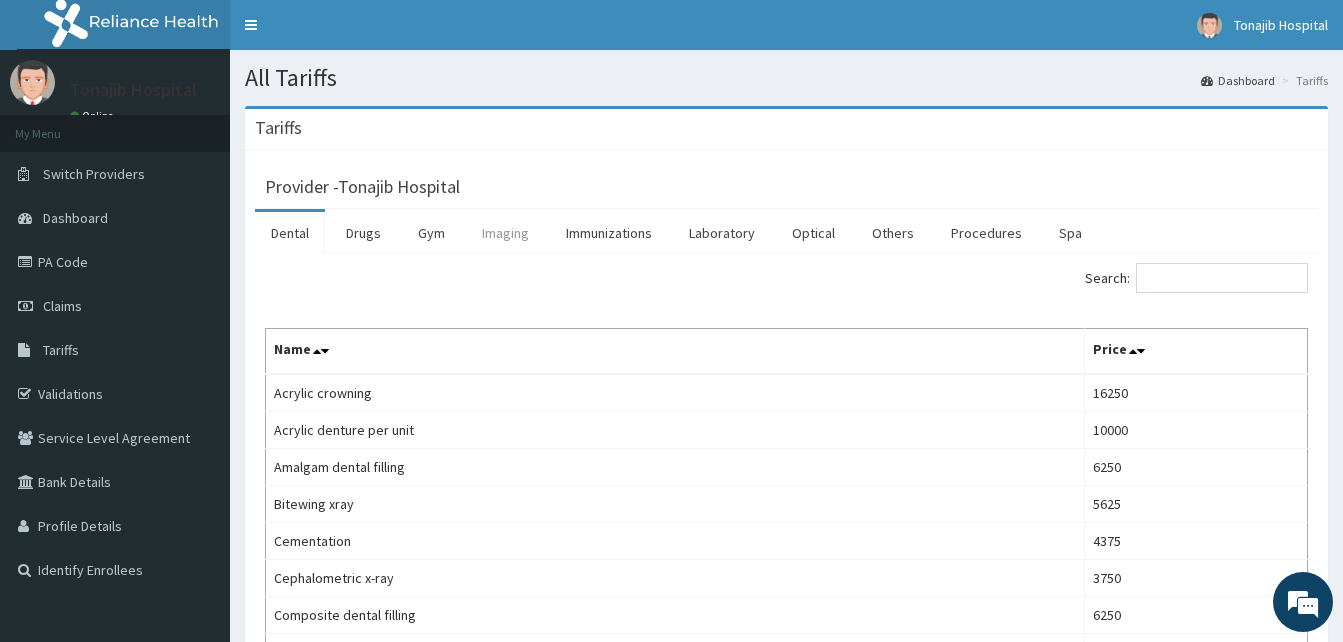 click on "Imaging" at bounding box center [505, 233] 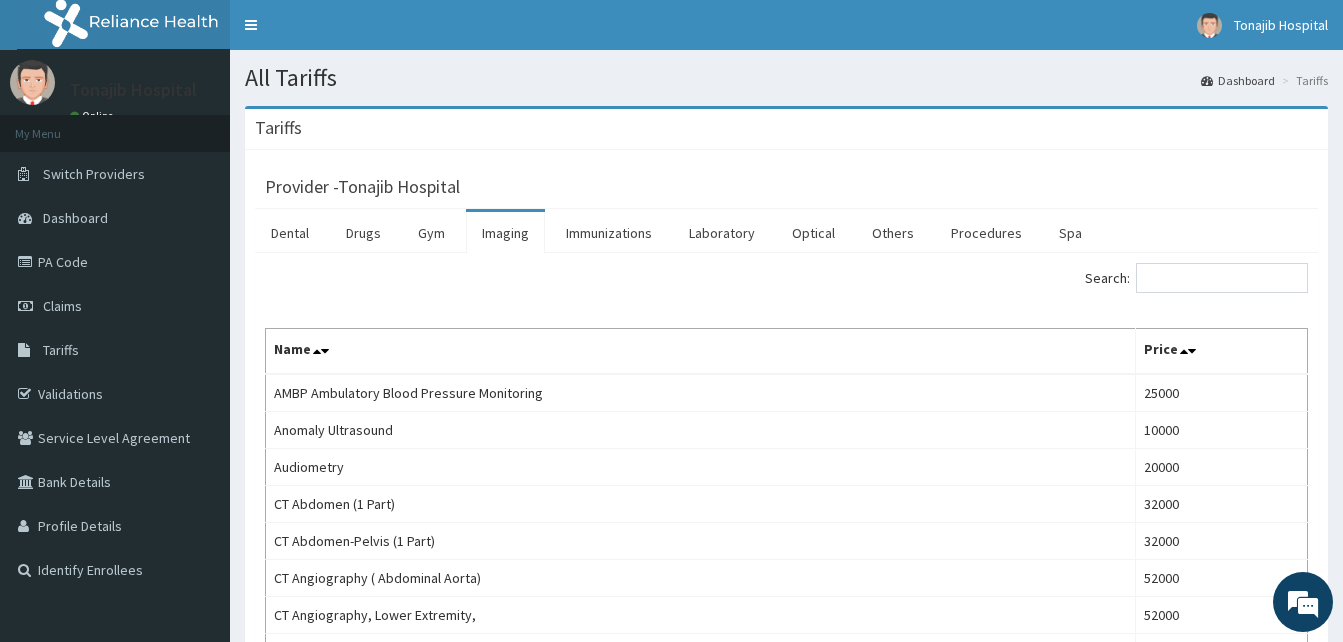 scroll, scrollTop: 0, scrollLeft: 0, axis: both 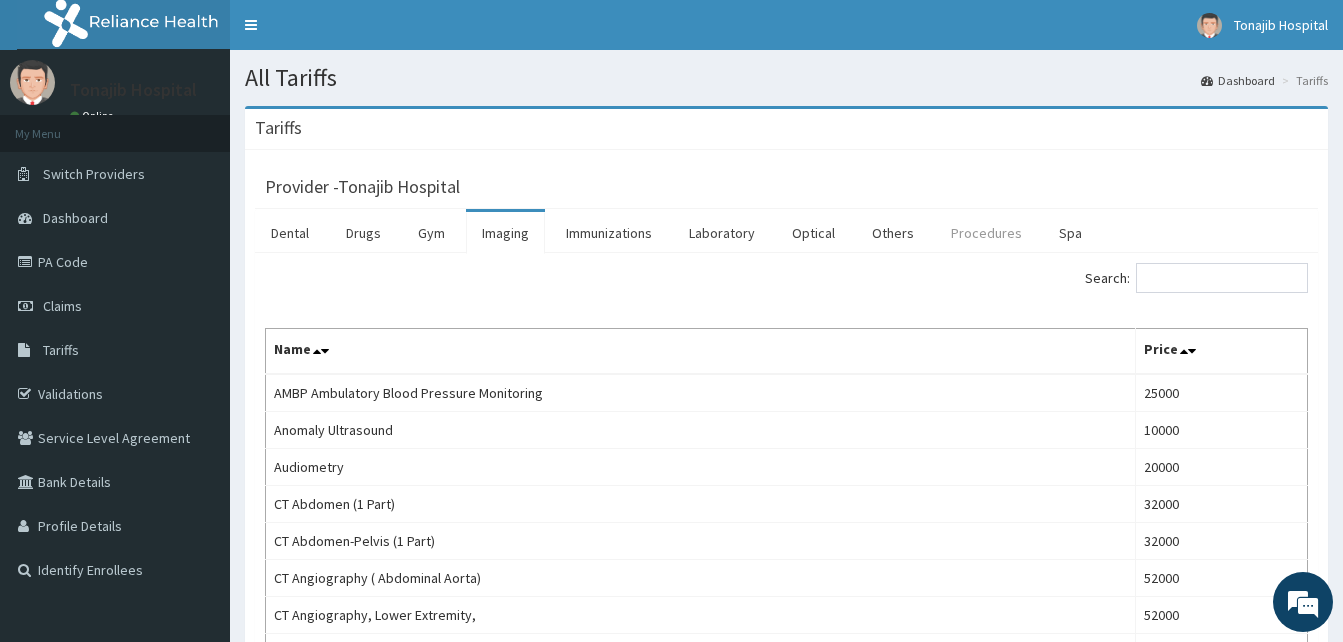 click on "Procedures" at bounding box center (986, 233) 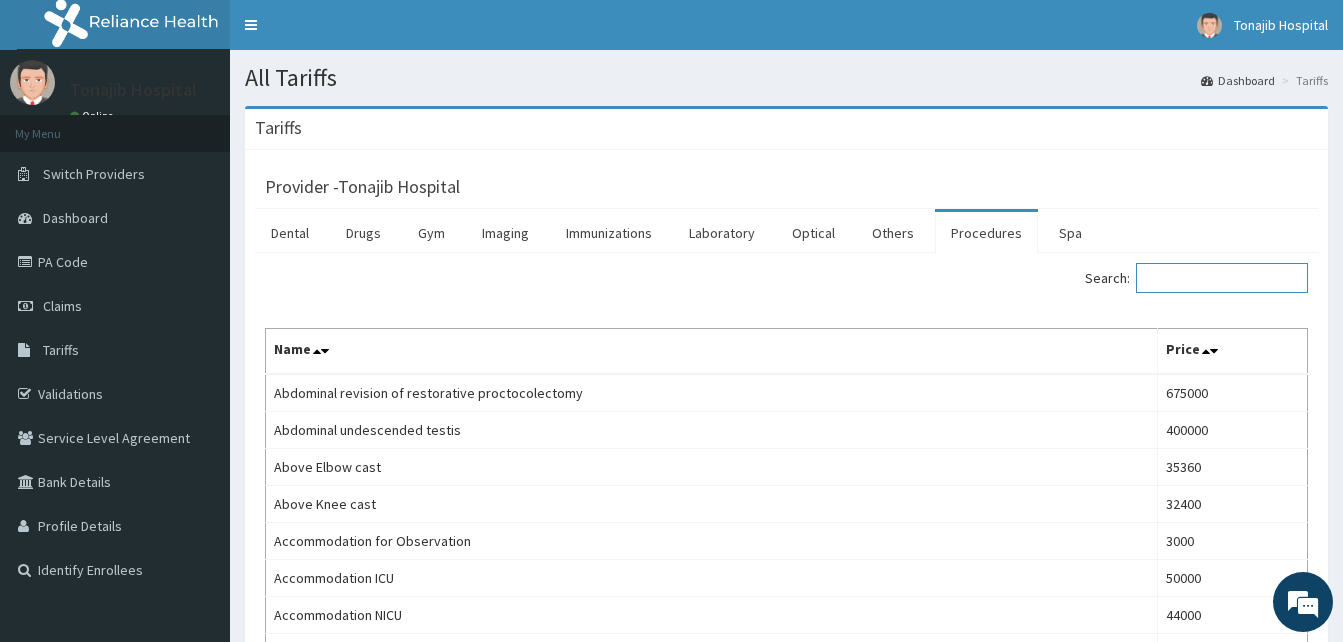 click on "Search:" at bounding box center (1222, 278) 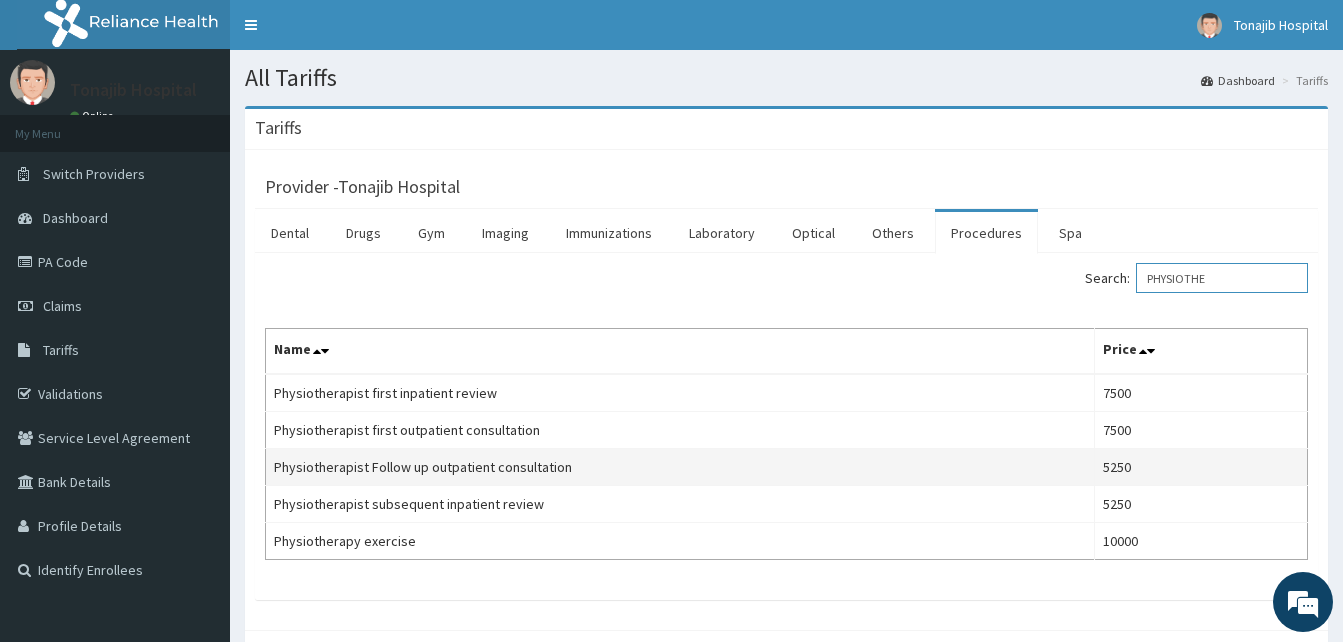 type on "PHYSIOTHE" 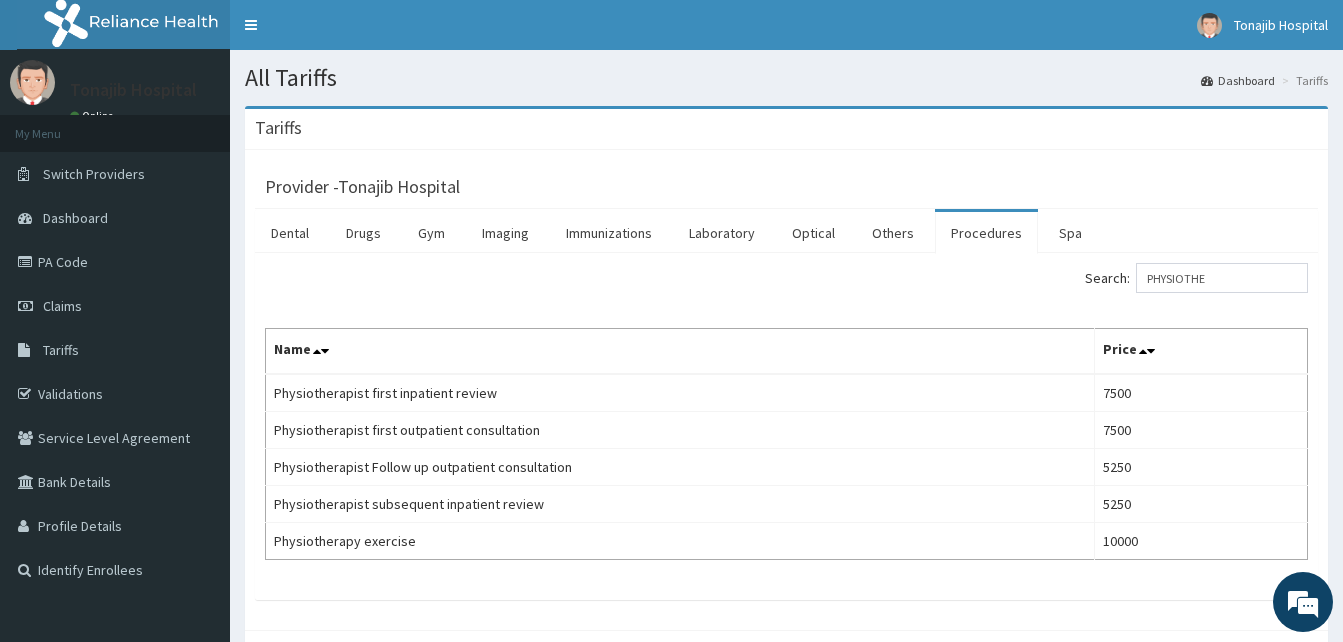 click on "Name" at bounding box center [680, 352] 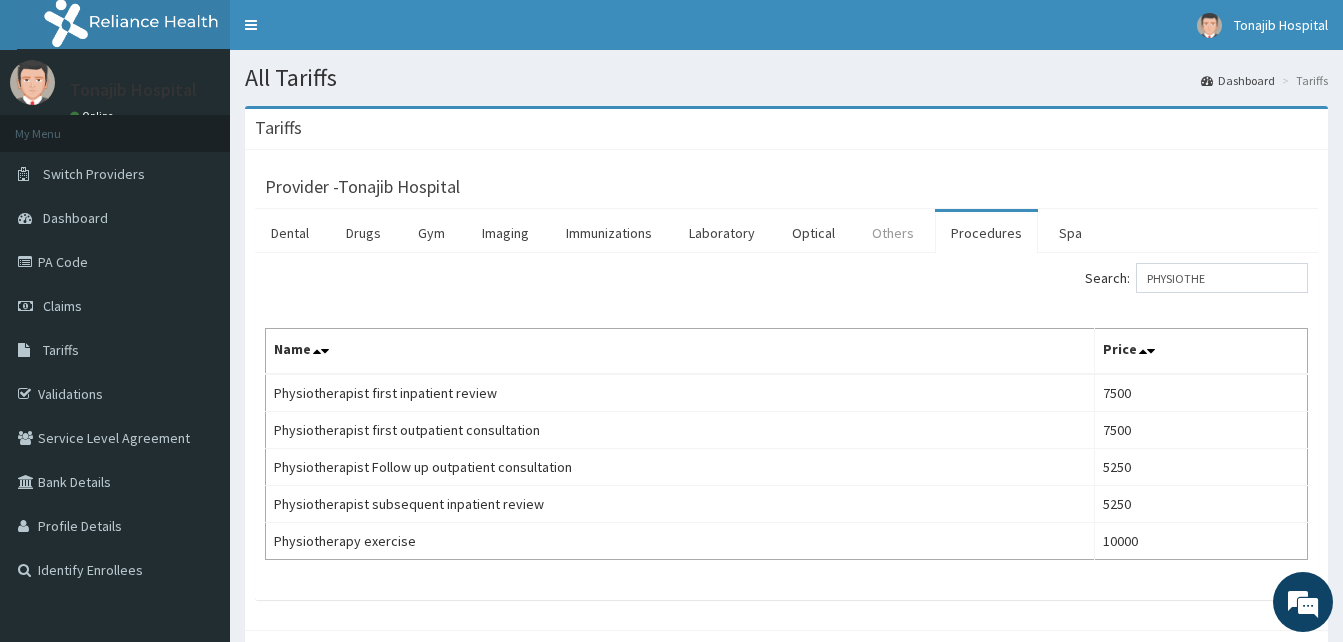 click on "Others" at bounding box center (893, 233) 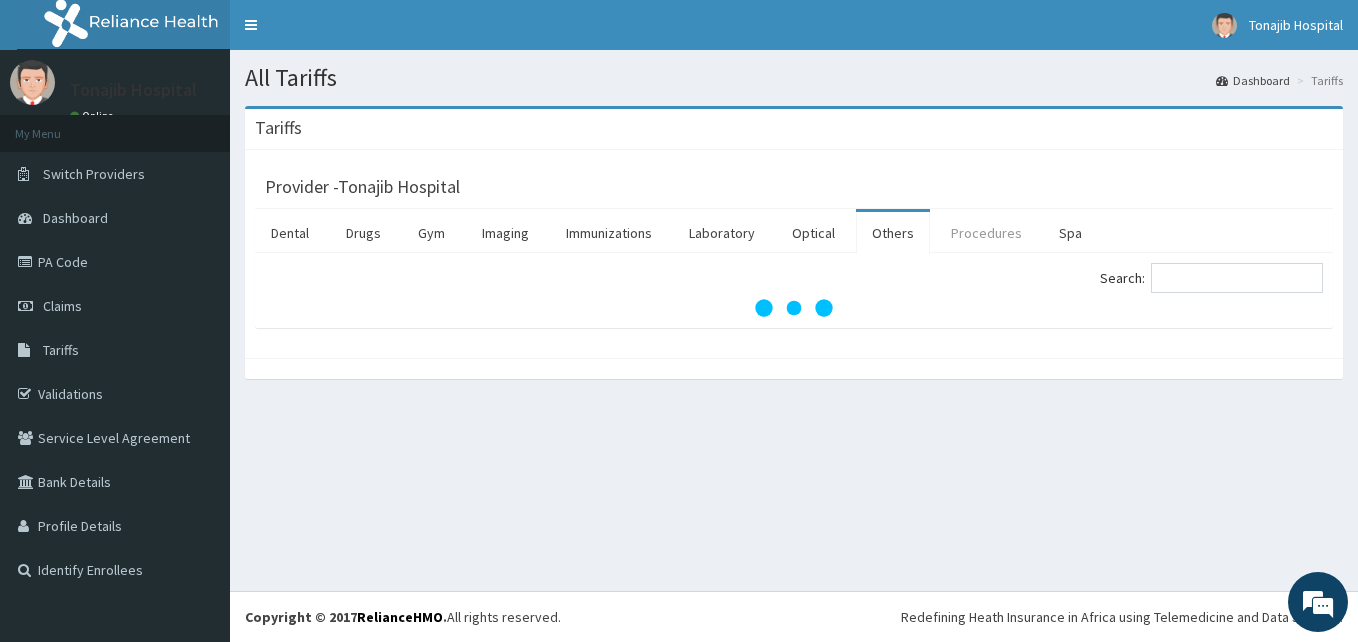 click on "Procedures" at bounding box center (986, 233) 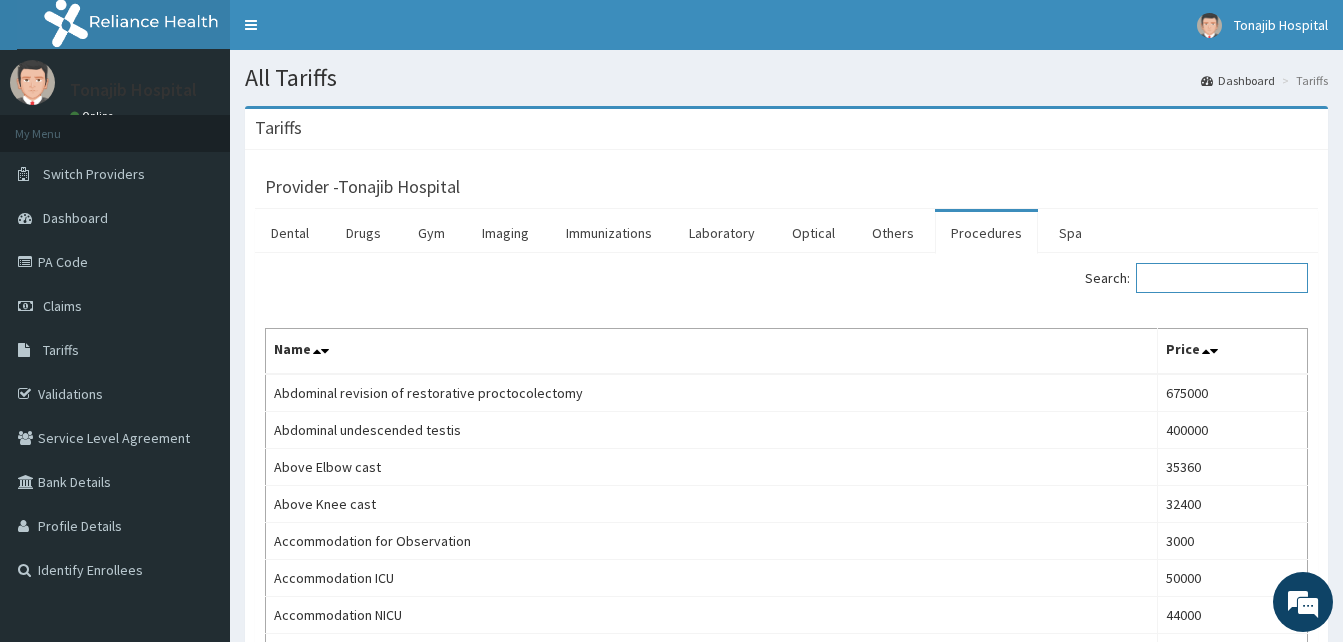 click on "Search:" at bounding box center (1222, 278) 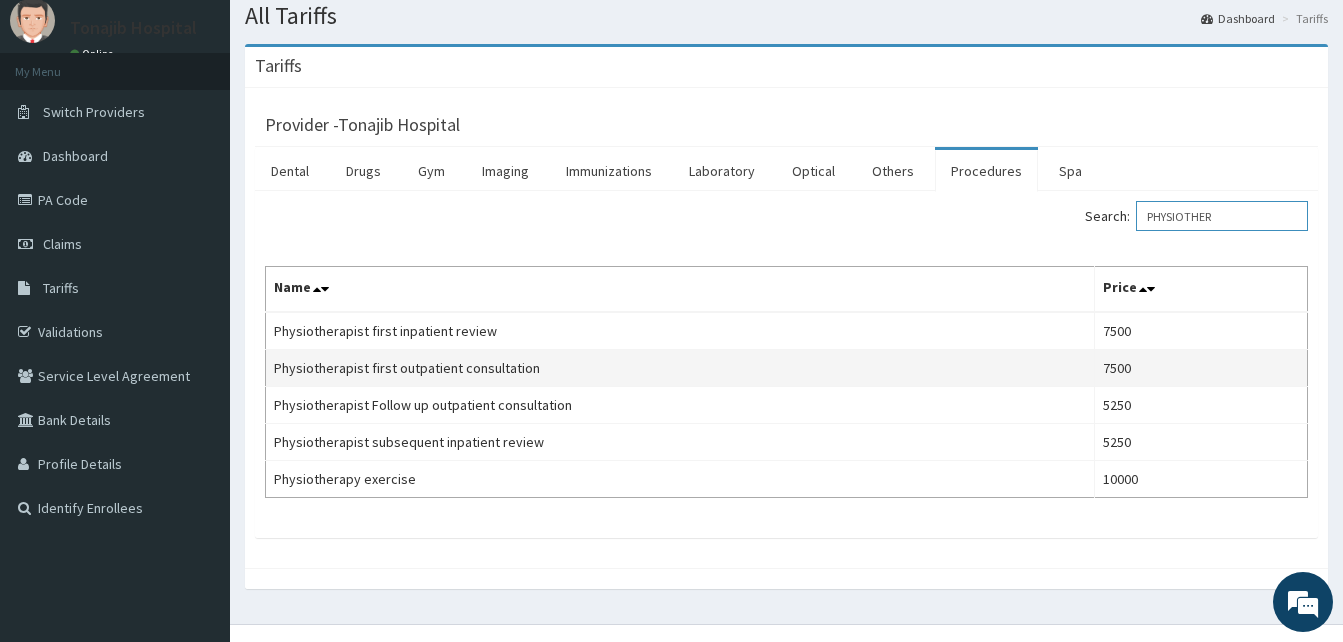 scroll, scrollTop: 95, scrollLeft: 0, axis: vertical 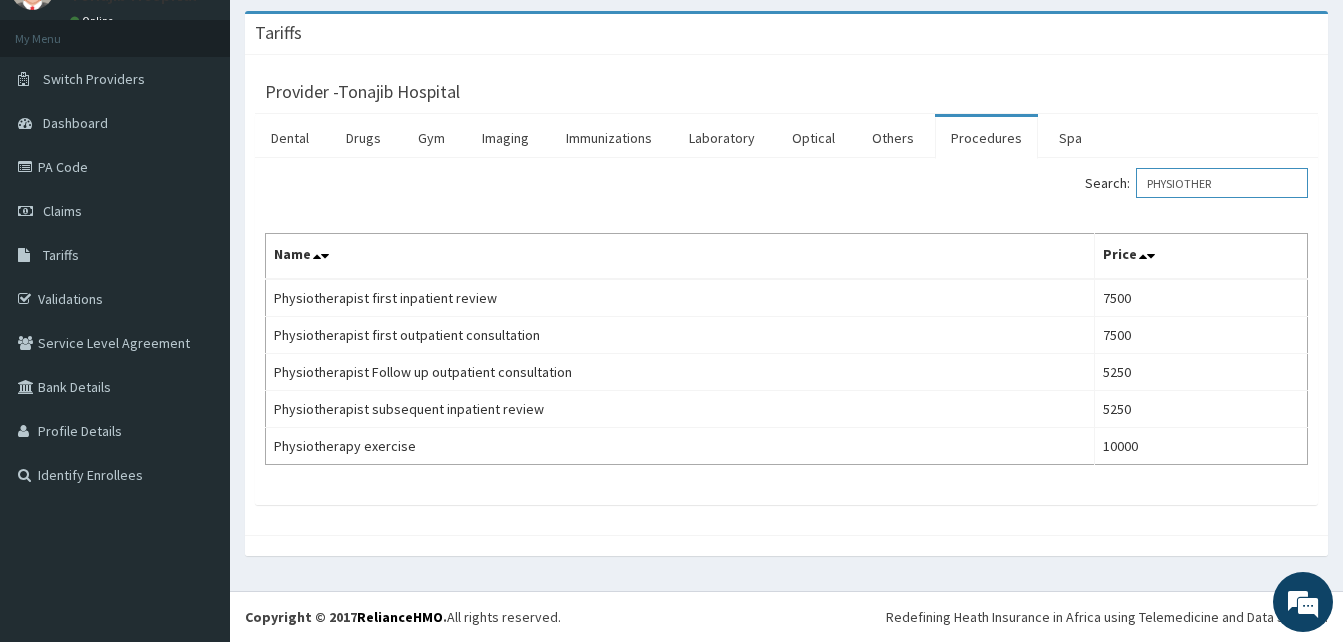 type on "PHYSIOTHER" 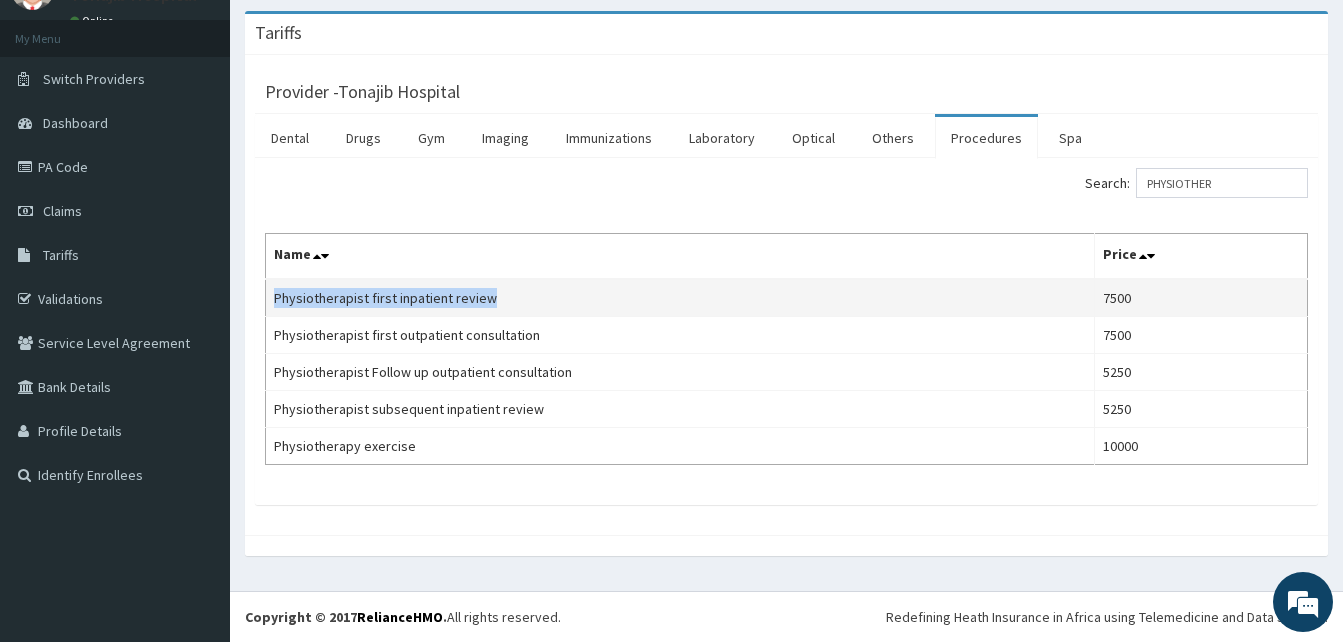 drag, startPoint x: 275, startPoint y: 296, endPoint x: 486, endPoint y: 294, distance: 211.00948 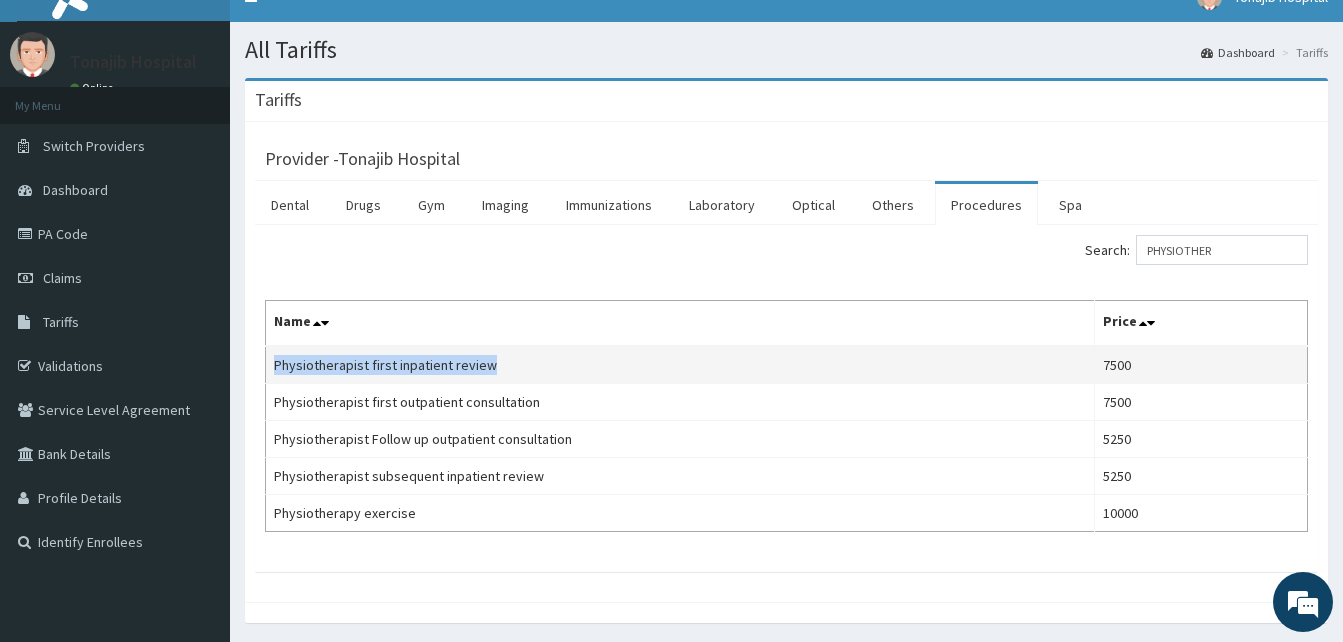 scroll, scrollTop: 0, scrollLeft: 0, axis: both 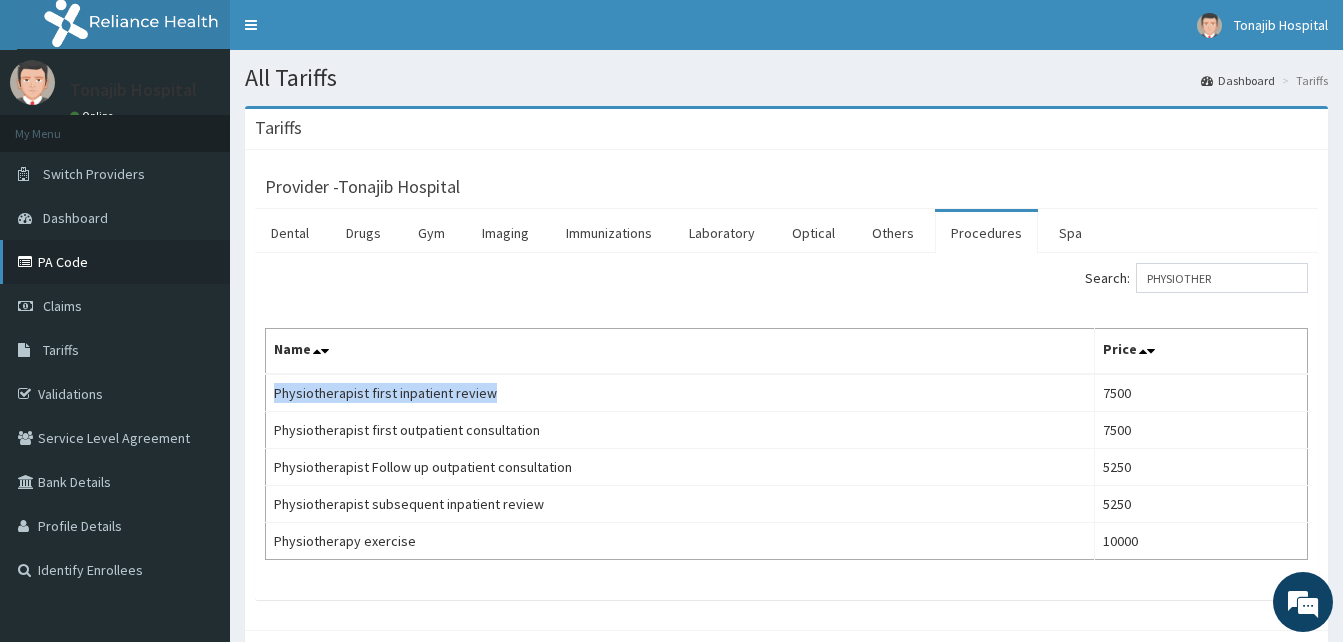 click on "PA Code" at bounding box center (115, 262) 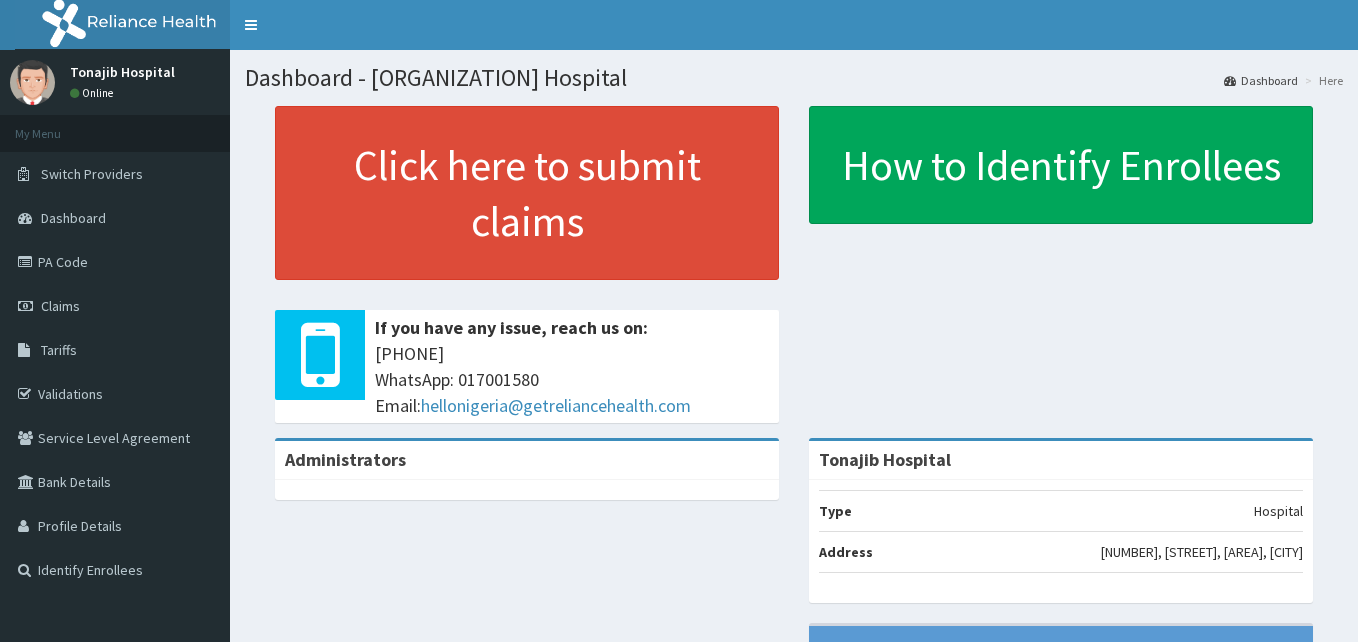 scroll, scrollTop: 0, scrollLeft: 0, axis: both 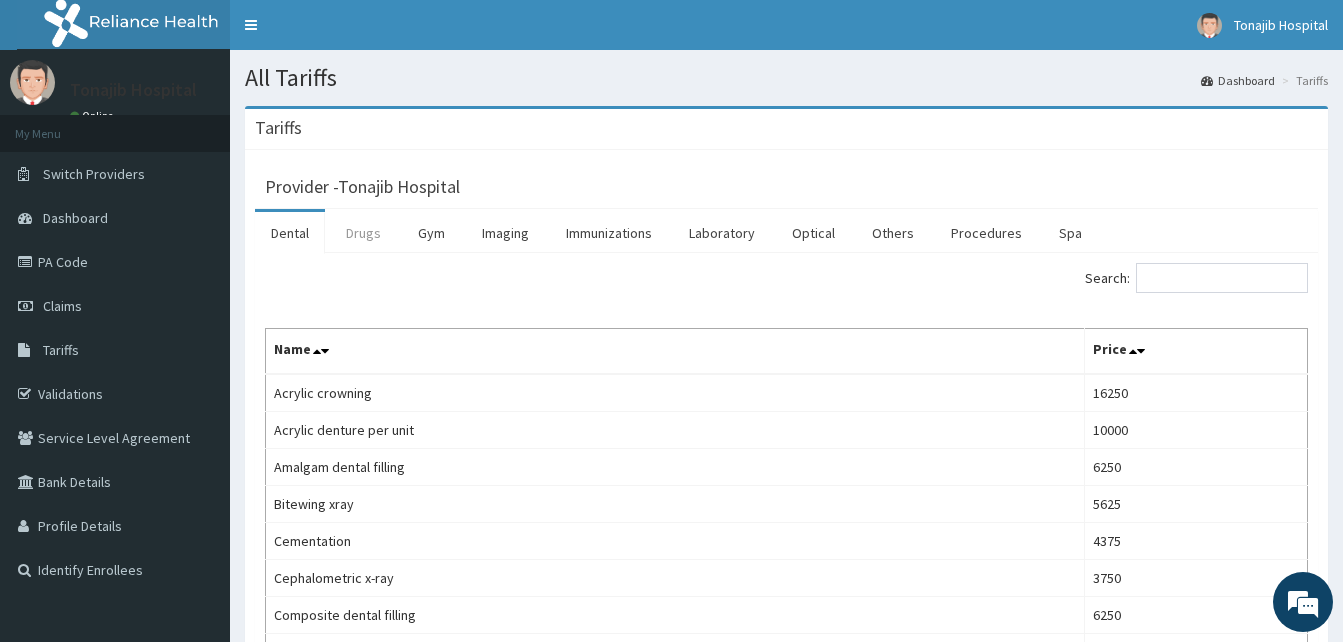 click on "Drugs" at bounding box center (363, 233) 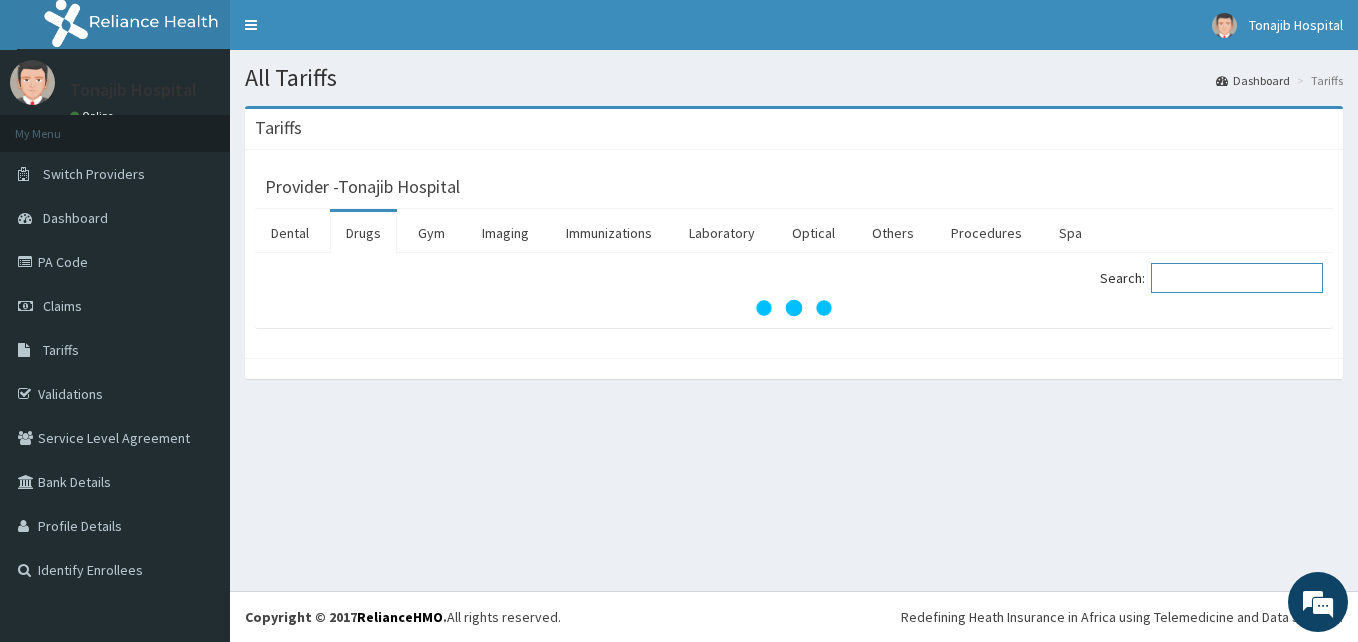 click on "Search:" at bounding box center [1237, 278] 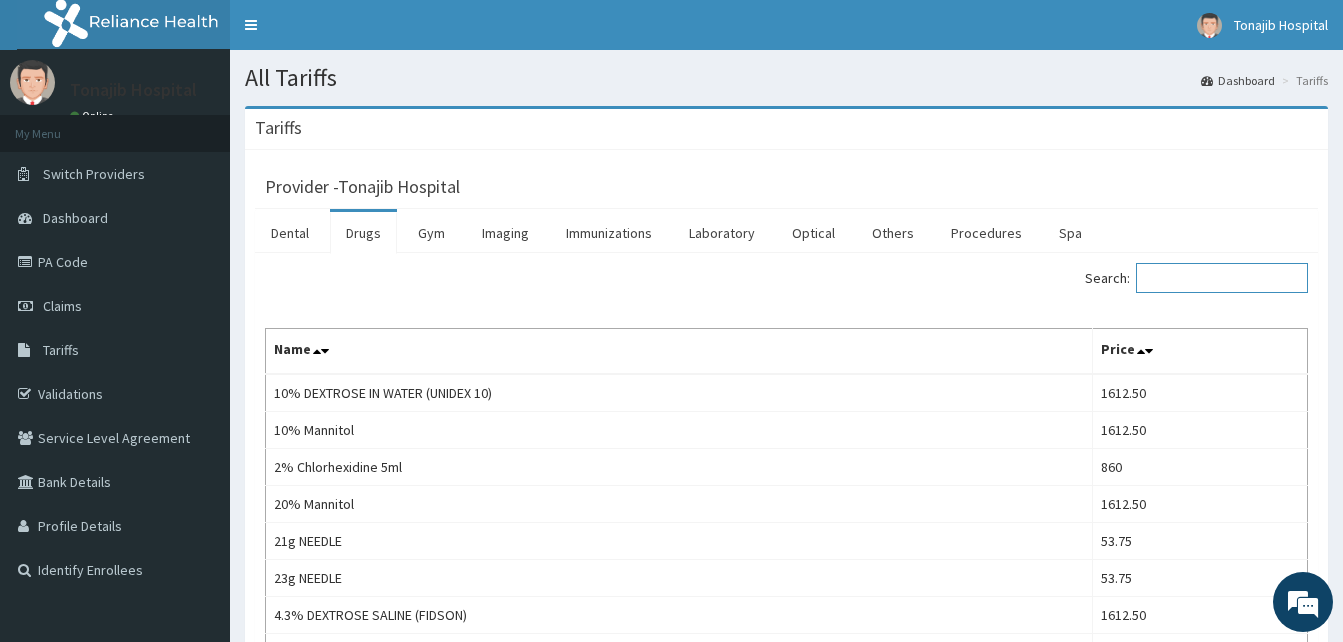 scroll, scrollTop: 0, scrollLeft: 0, axis: both 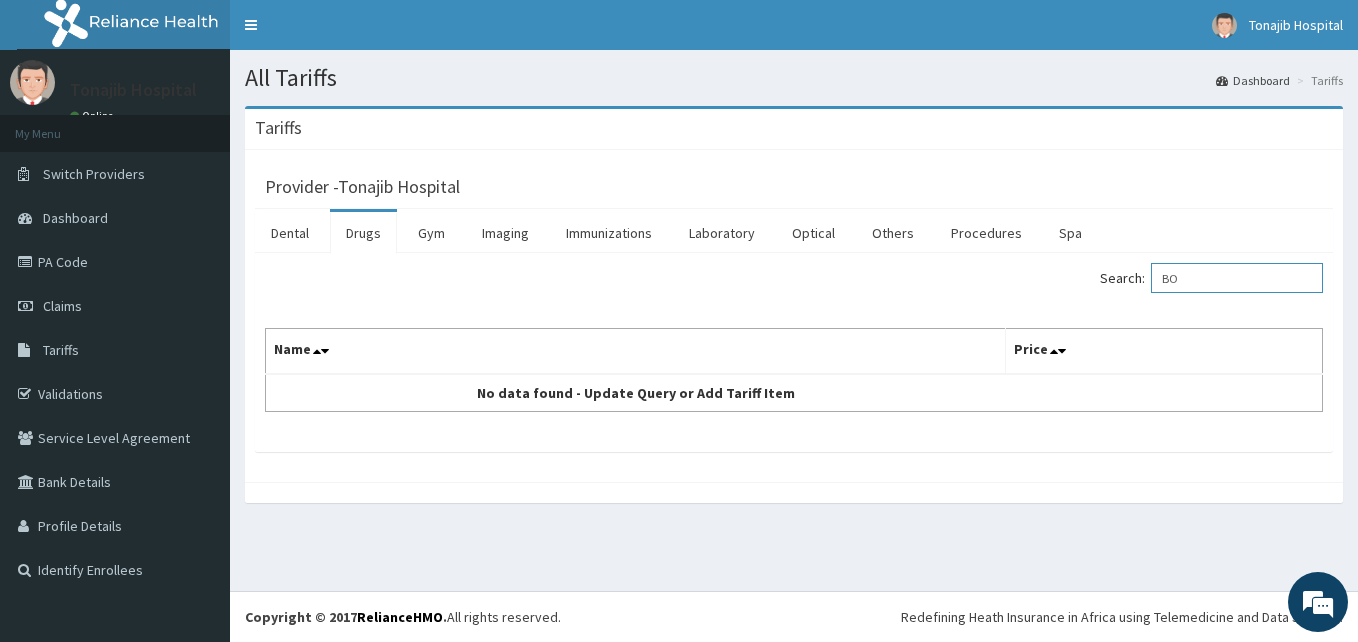 type on "B" 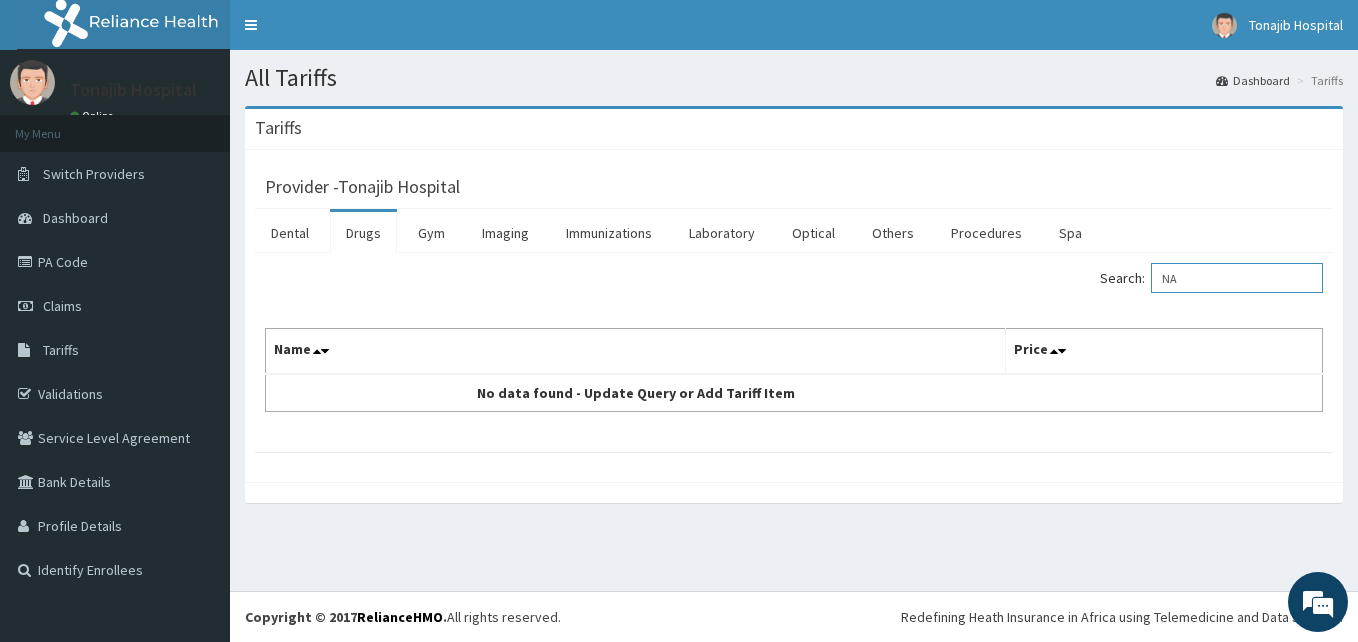 type on "N" 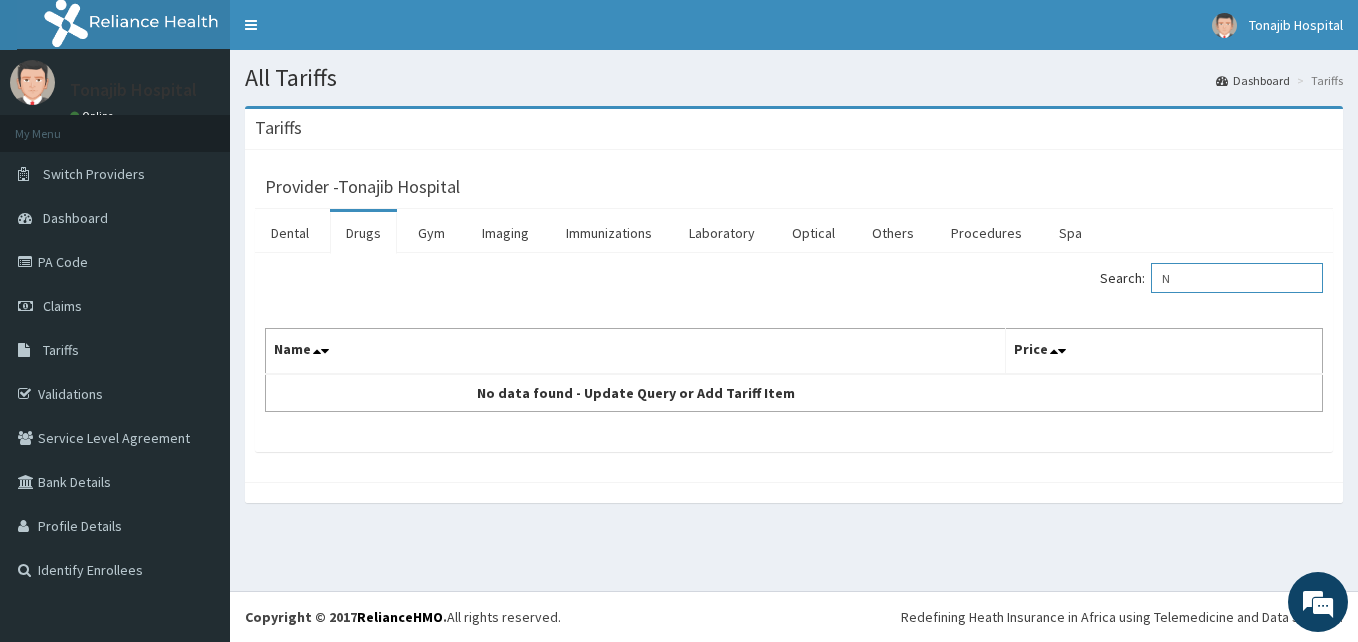 type 